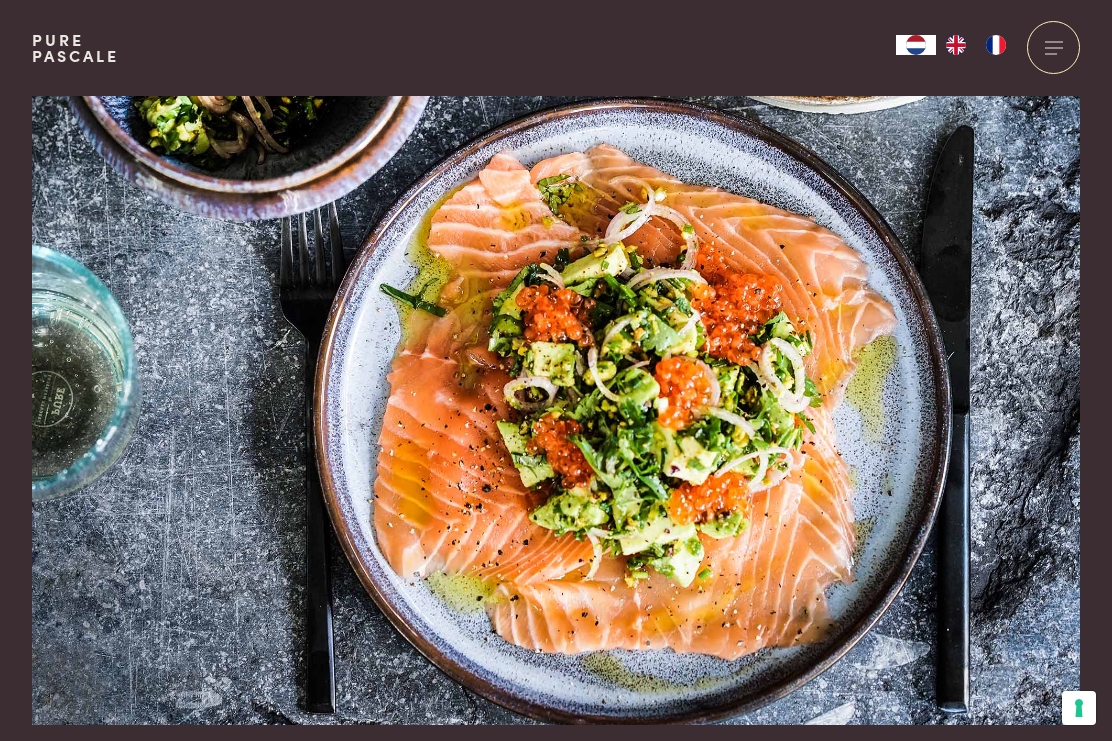 scroll, scrollTop: 0, scrollLeft: 0, axis: both 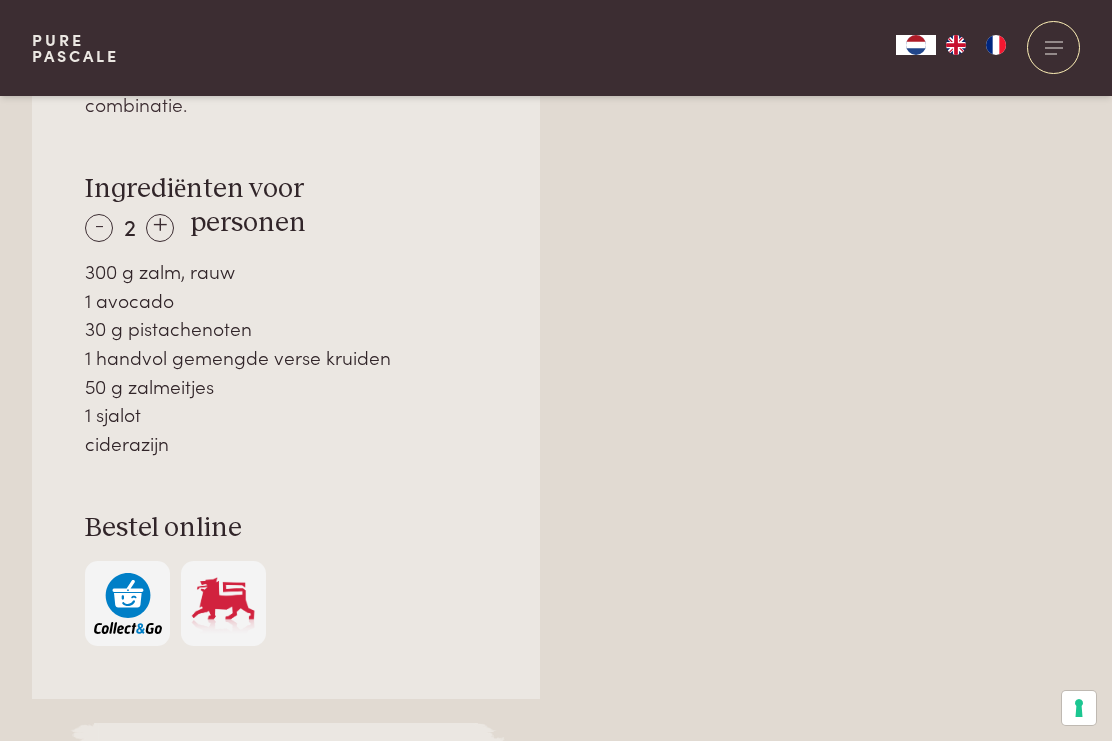 click on "+" at bounding box center [160, 228] 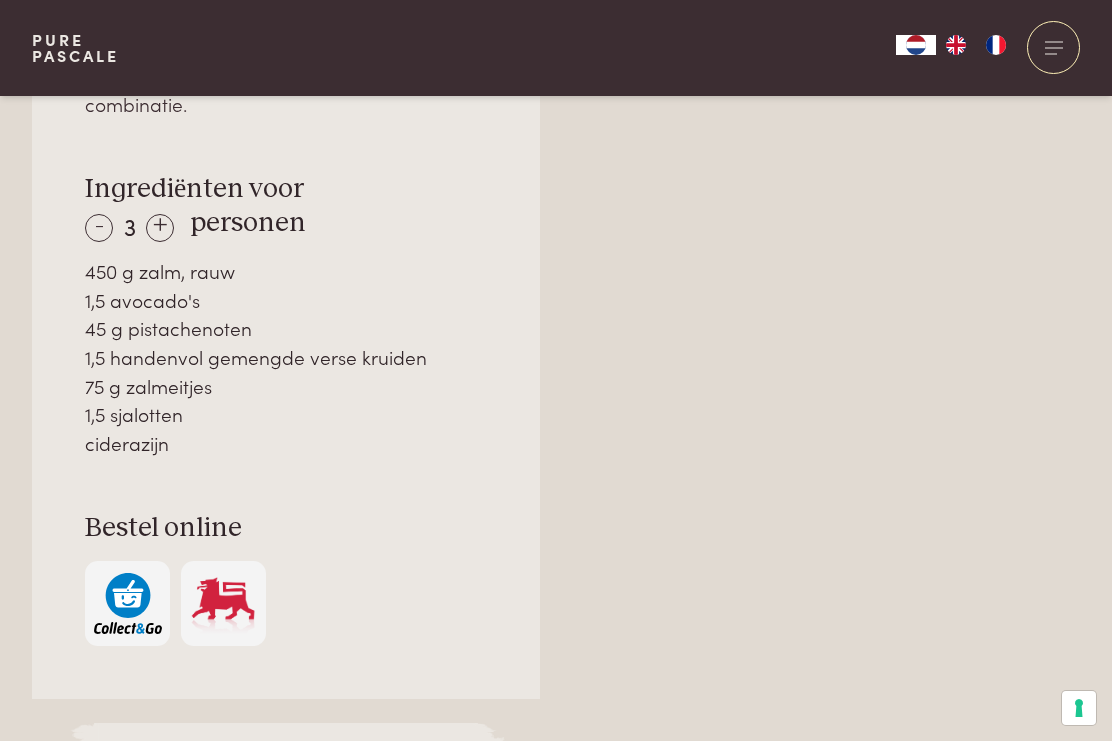 click on "+" at bounding box center (160, 228) 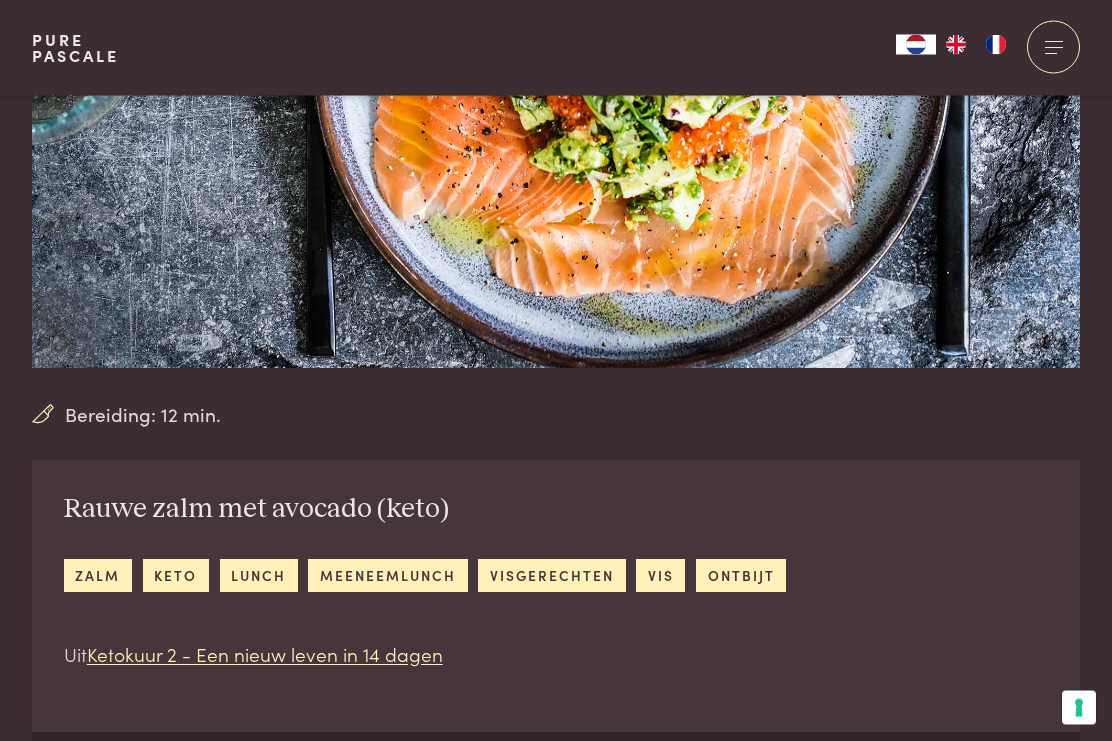 scroll, scrollTop: 0, scrollLeft: 0, axis: both 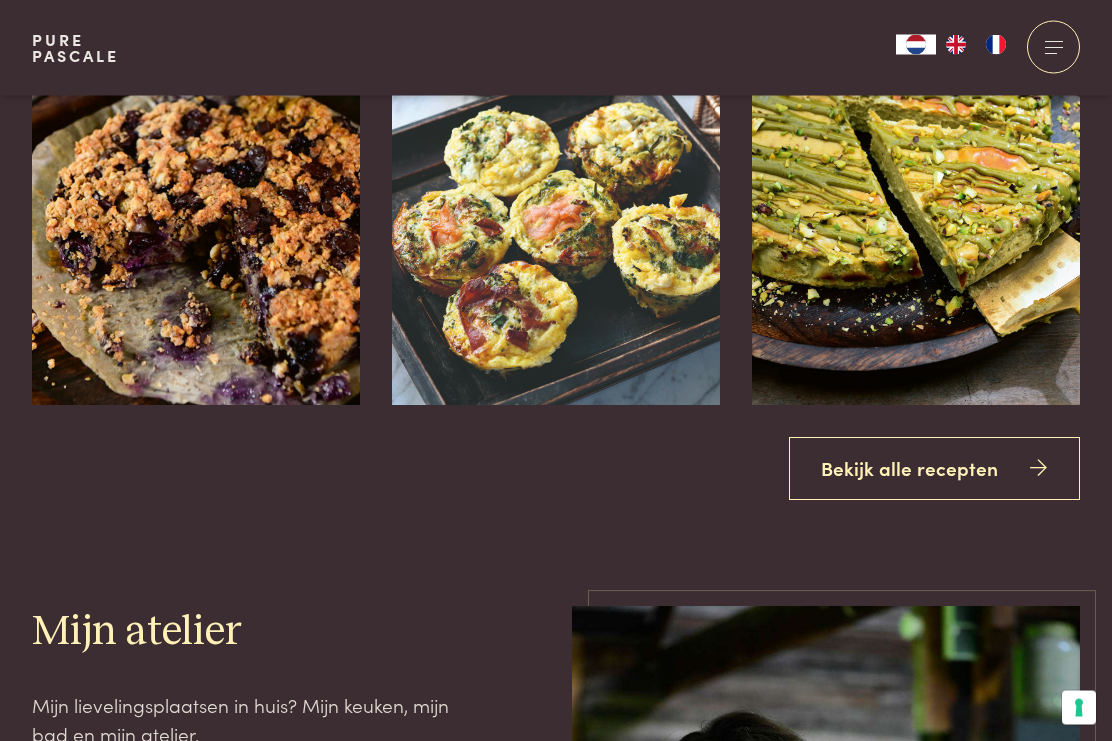 click at bounding box center [1053, 47] 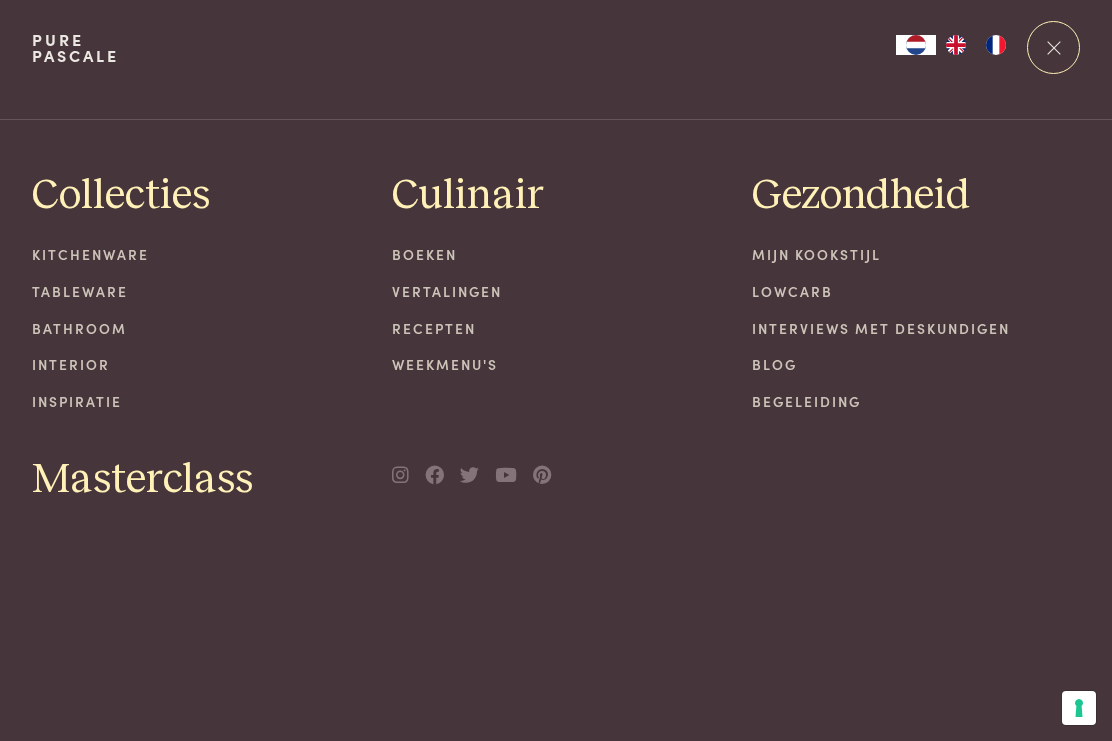 click on "Recepten" at bounding box center [556, 328] 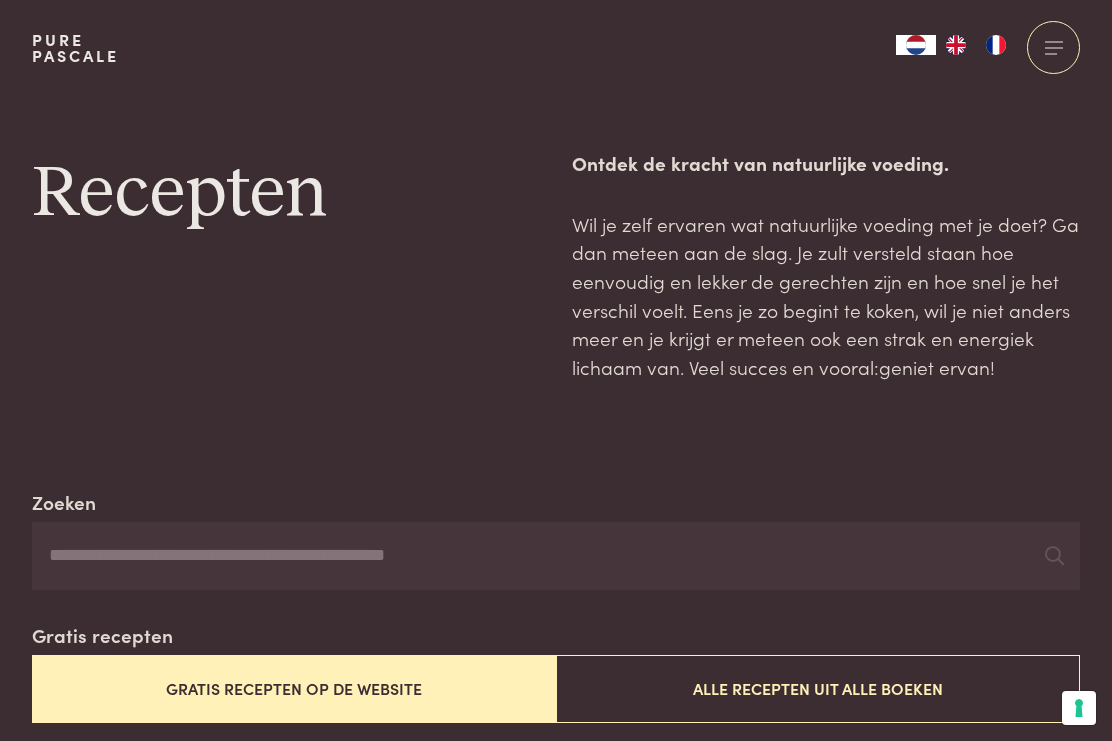 scroll, scrollTop: 0, scrollLeft: 0, axis: both 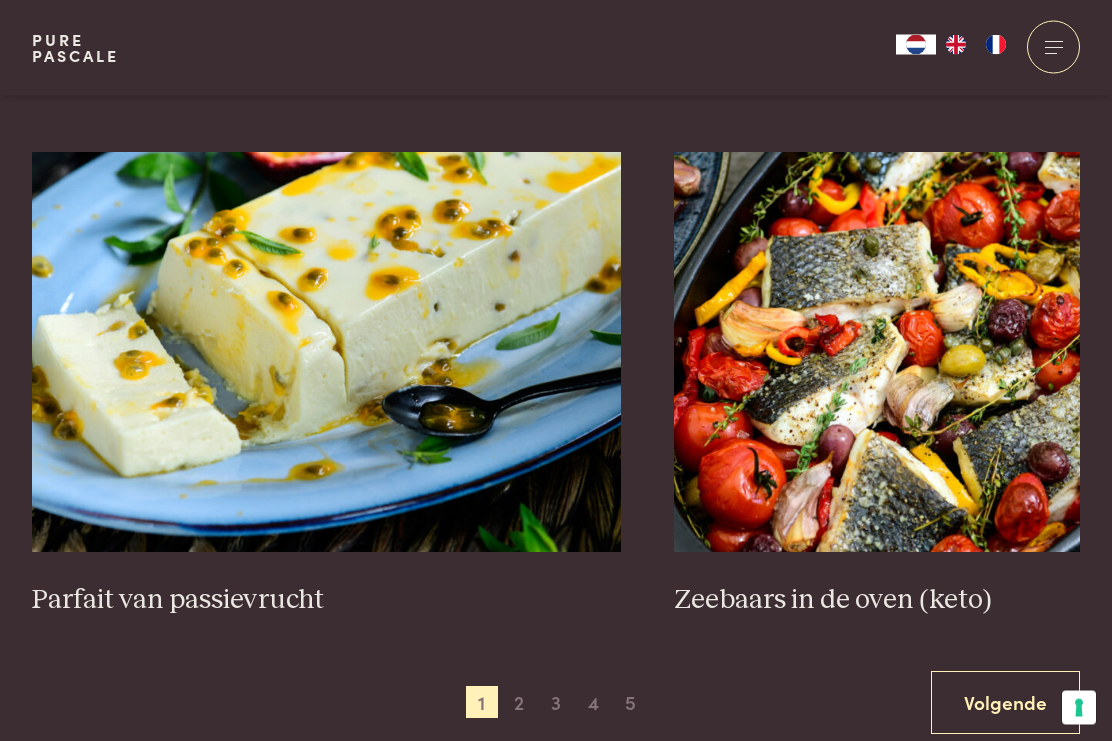 click on "2" at bounding box center [519, 703] 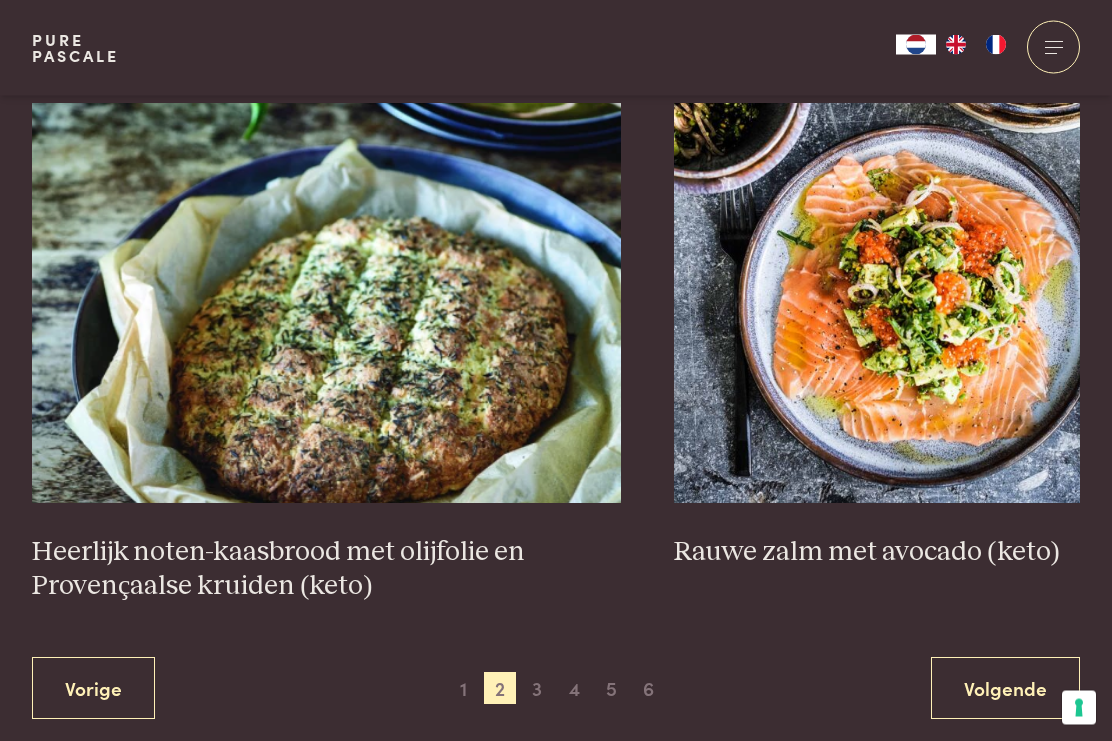 scroll, scrollTop: 3551, scrollLeft: 0, axis: vertical 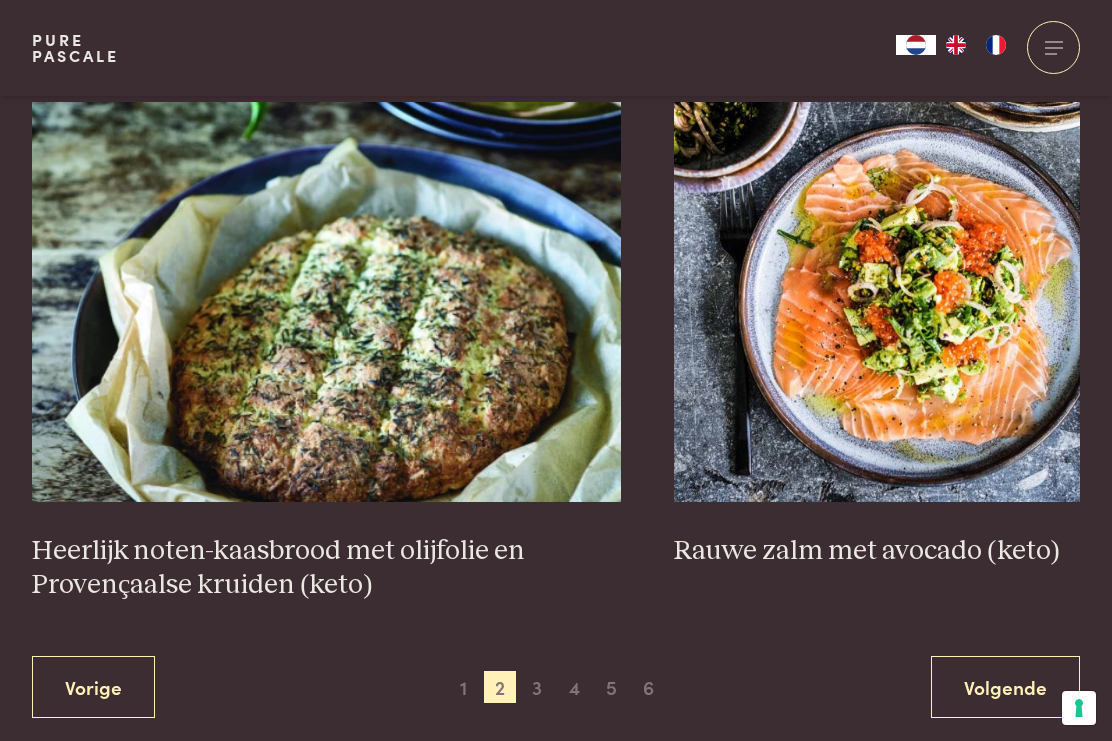 click on "3" at bounding box center [537, 687] 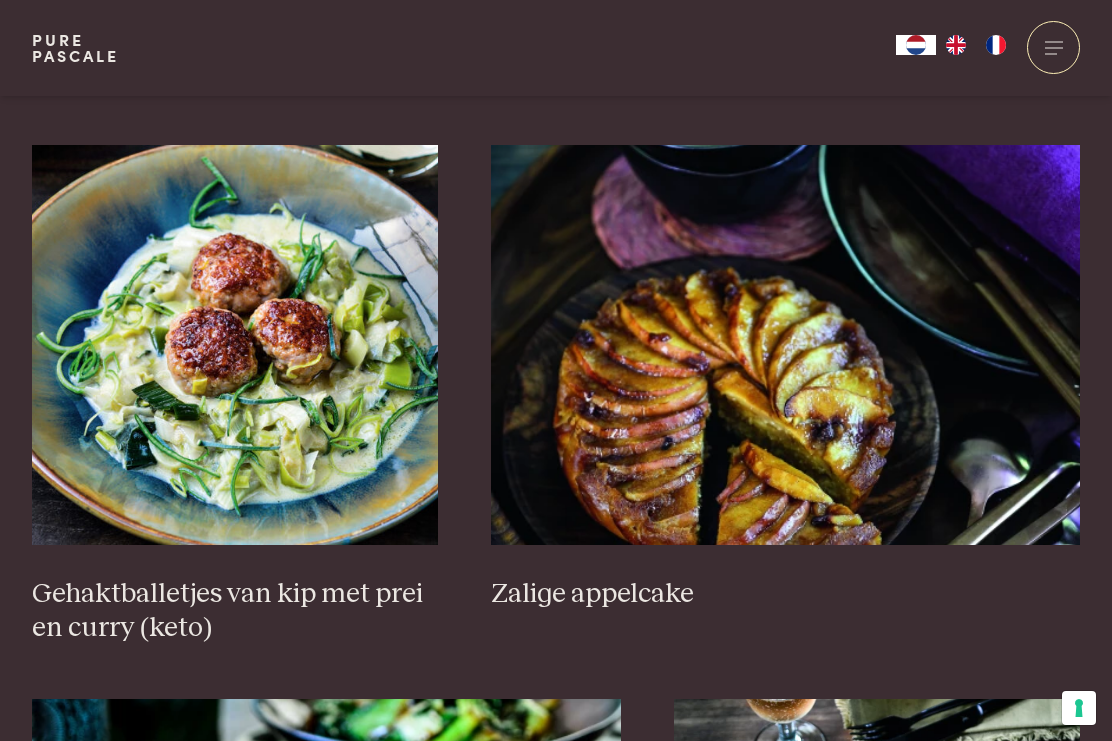 scroll, scrollTop: 2997, scrollLeft: 0, axis: vertical 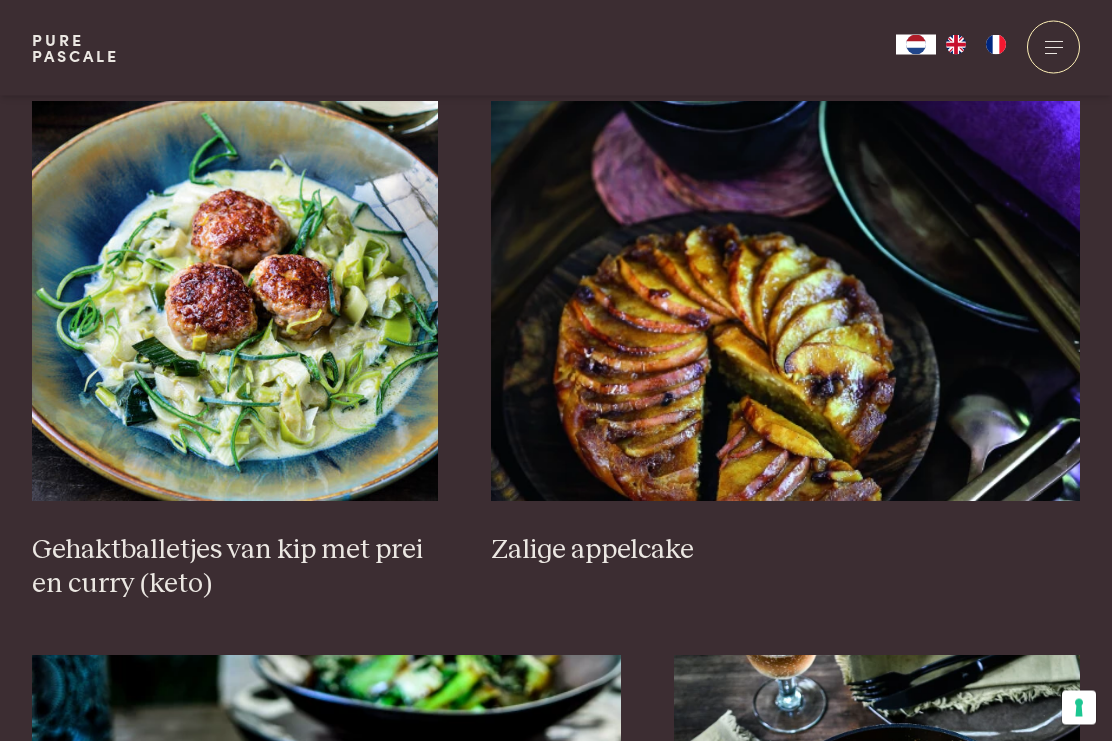 click at bounding box center (235, 302) 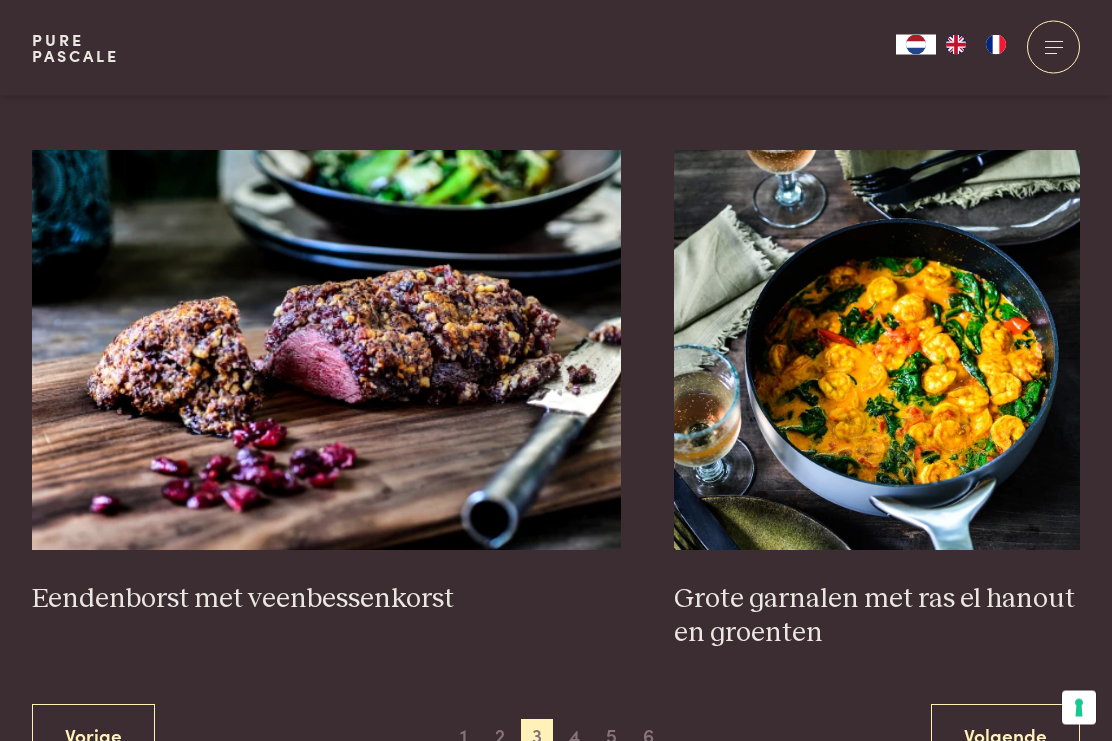 scroll, scrollTop: 3503, scrollLeft: 0, axis: vertical 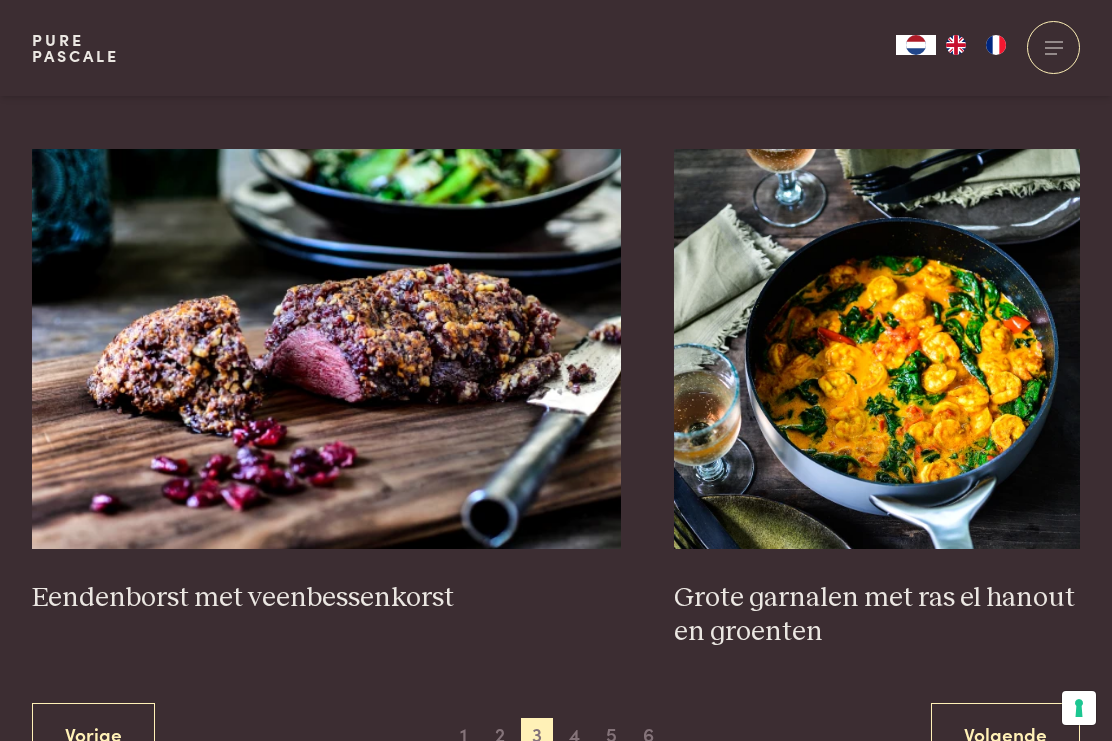 click on "4" at bounding box center (575, 734) 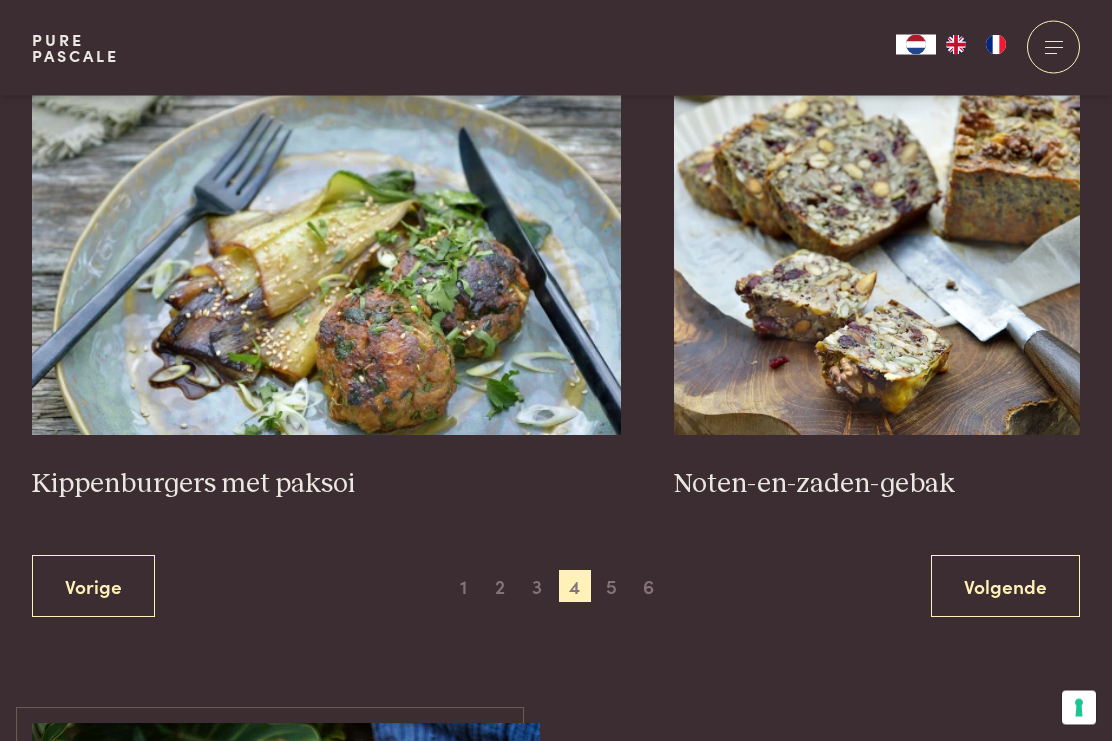 scroll, scrollTop: 3515, scrollLeft: 0, axis: vertical 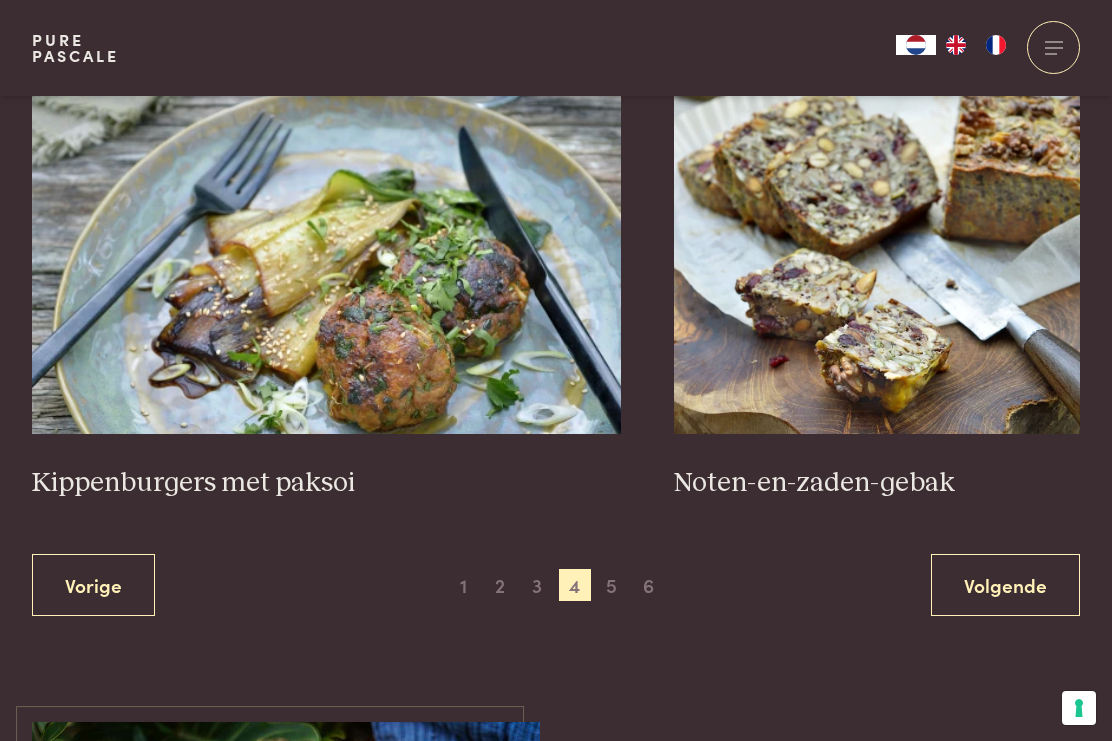 click on "5" at bounding box center [612, 585] 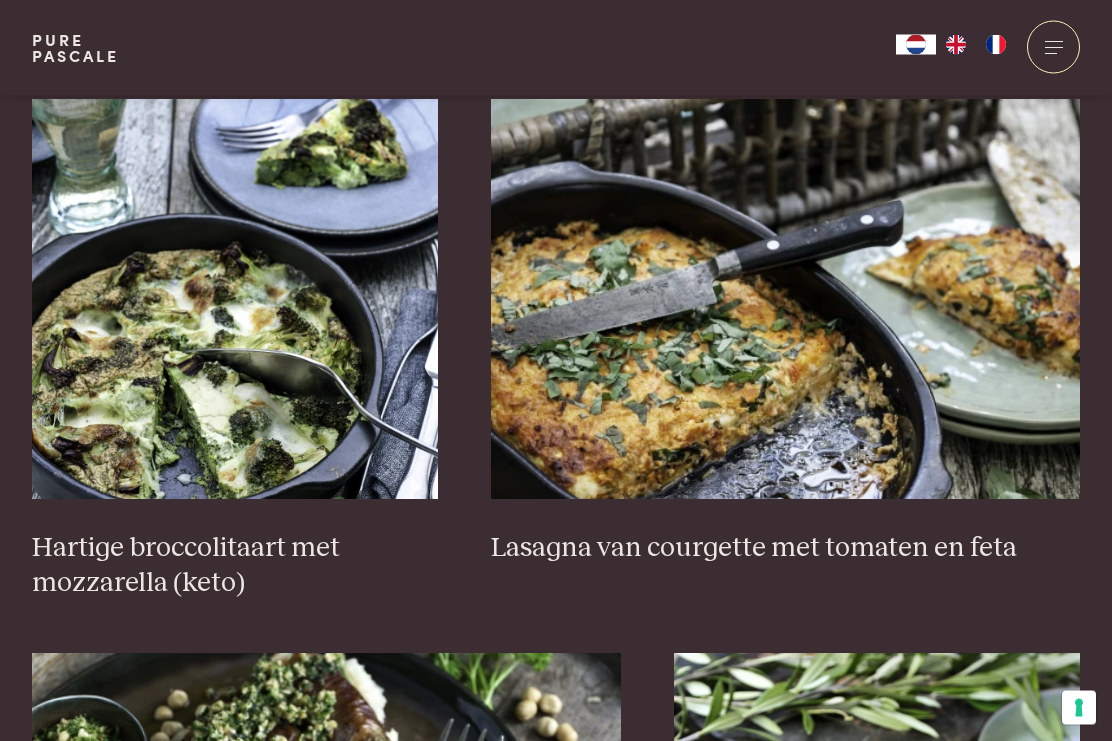 scroll, scrollTop: 1269, scrollLeft: 0, axis: vertical 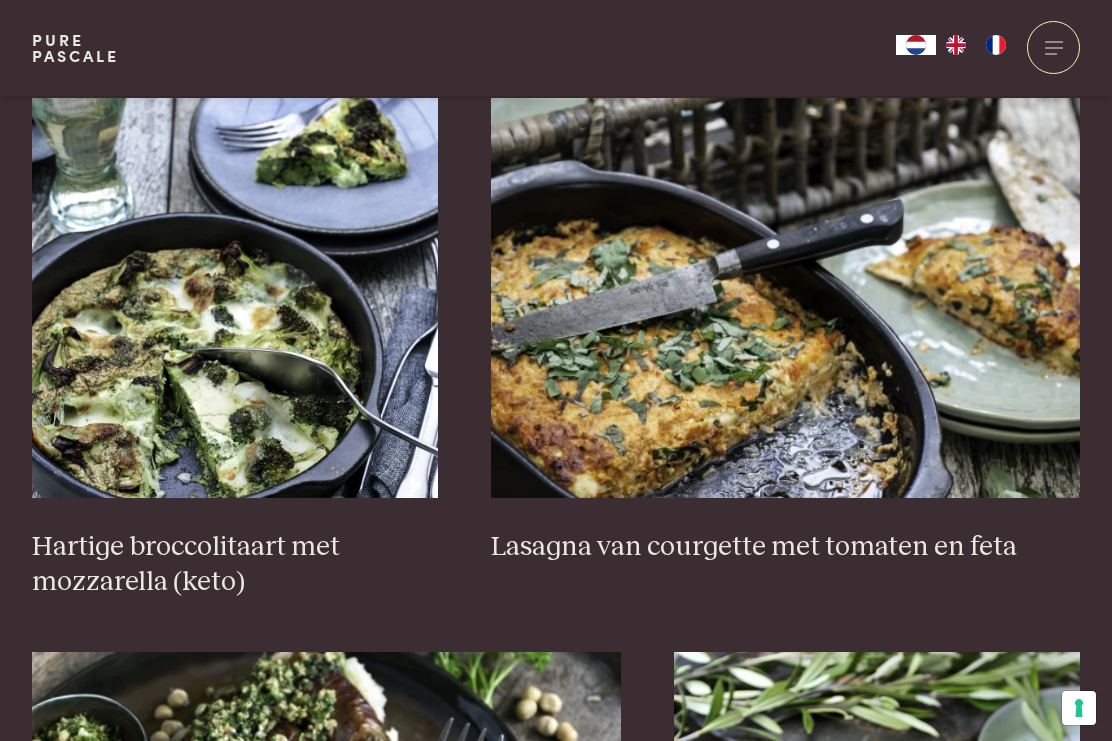 click at bounding box center [785, 298] 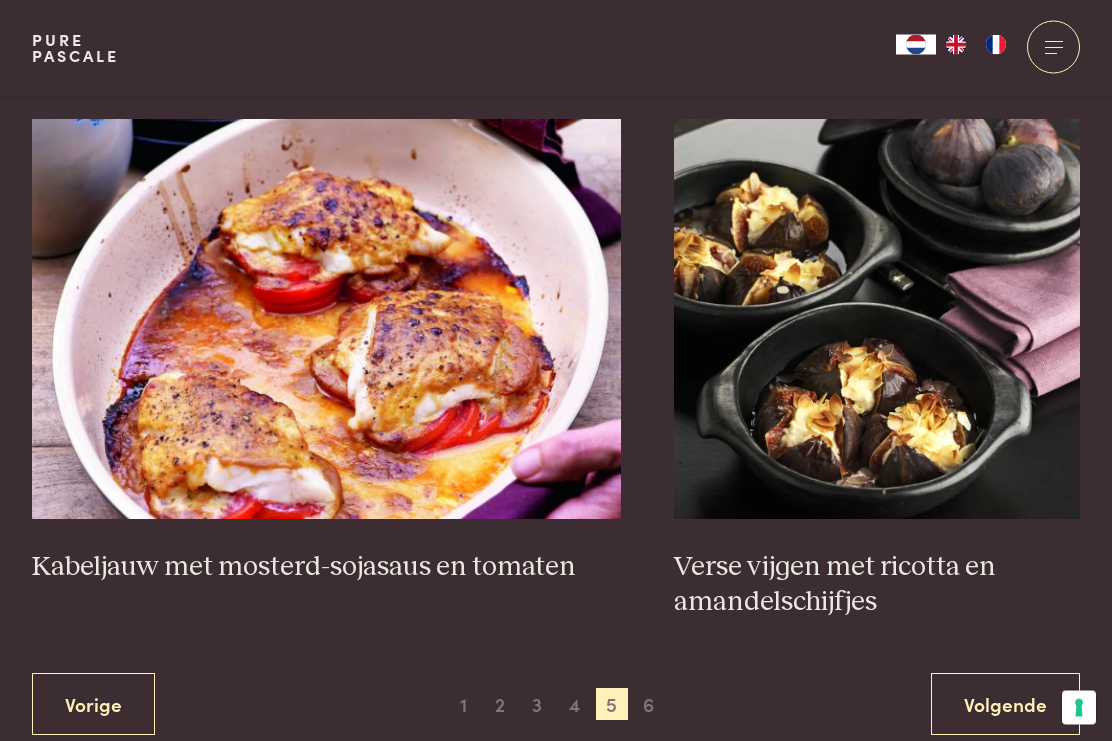 scroll, scrollTop: 3397, scrollLeft: 0, axis: vertical 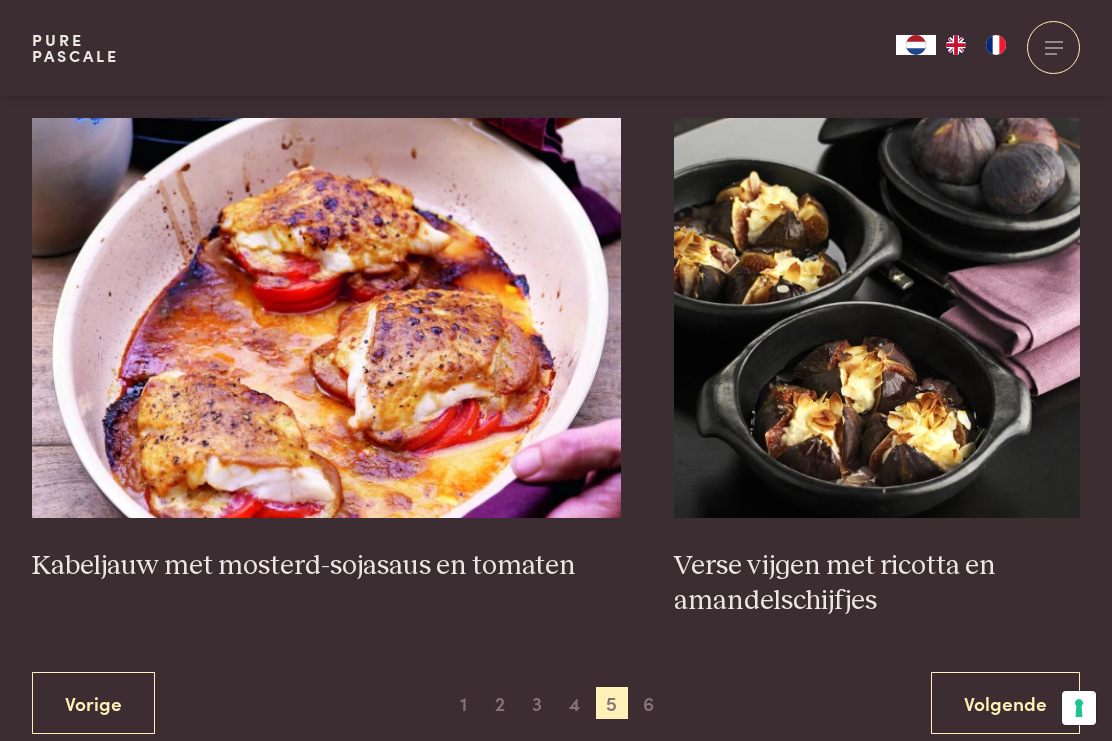click on "6" at bounding box center [649, 703] 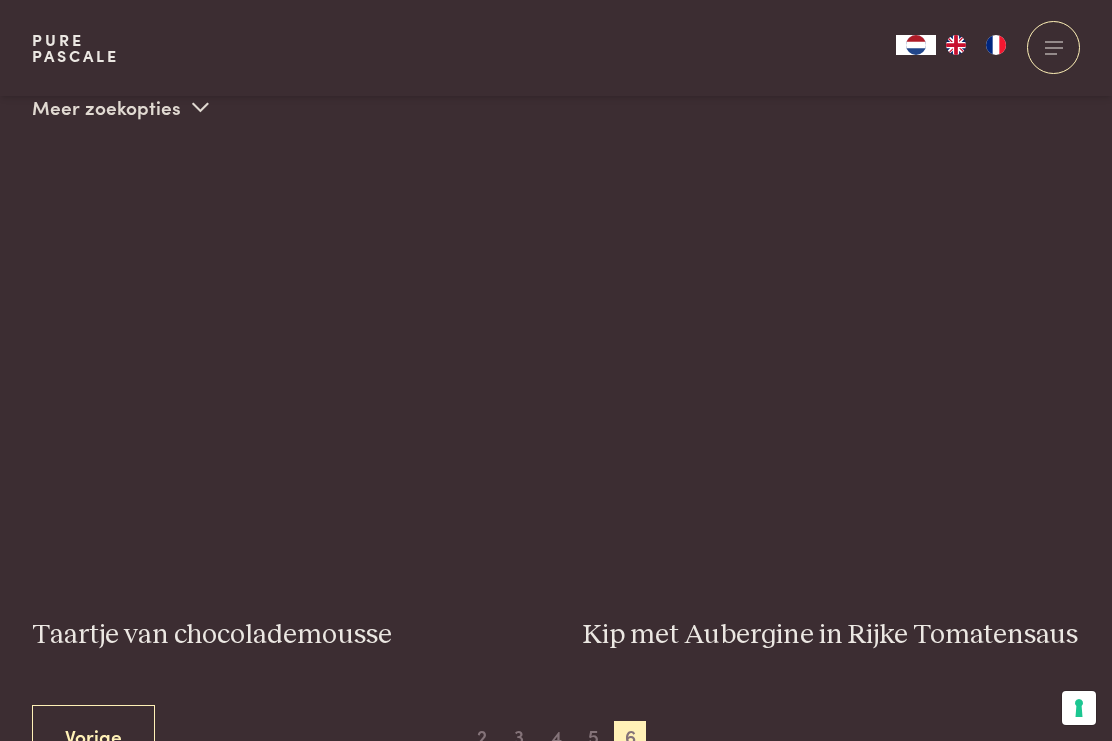 scroll, scrollTop: 483, scrollLeft: 0, axis: vertical 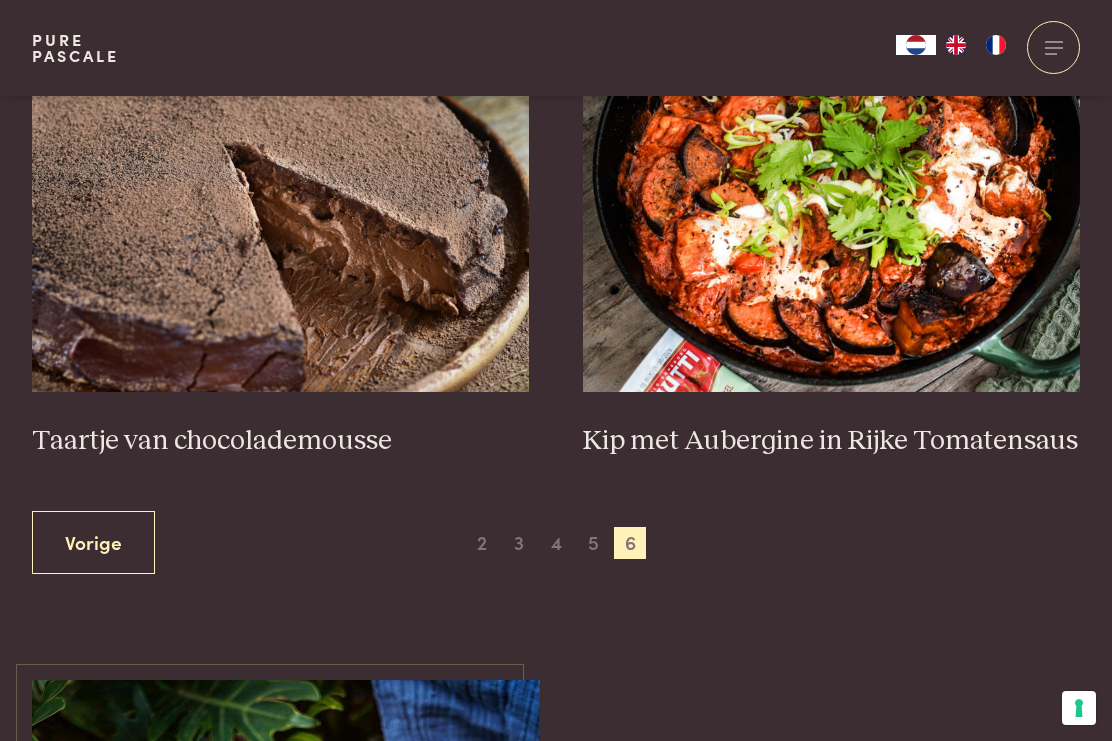 click on "5" at bounding box center [593, 543] 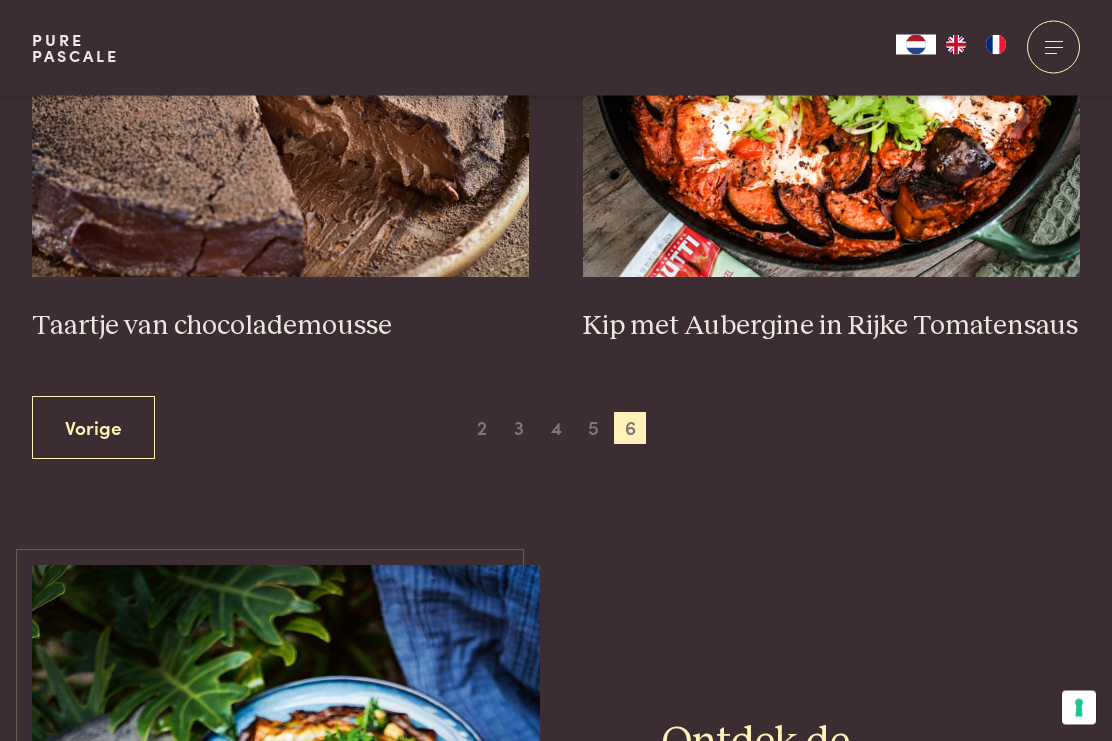 scroll, scrollTop: 937, scrollLeft: 0, axis: vertical 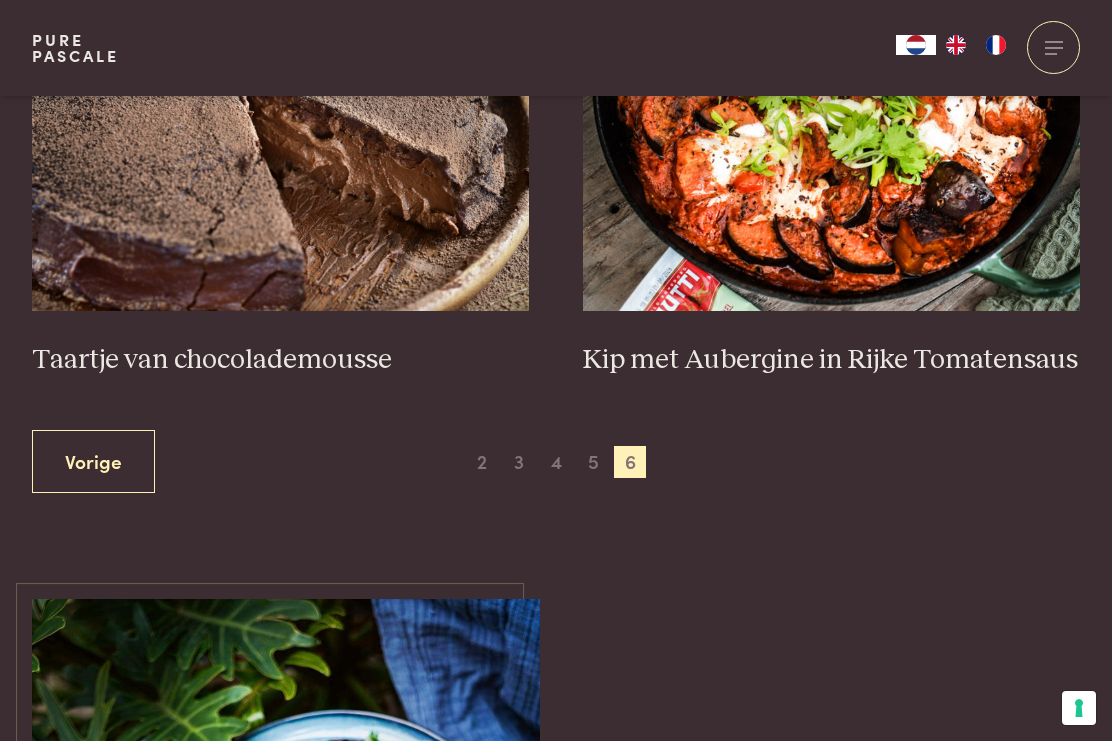 click on "Vorige" at bounding box center [93, 461] 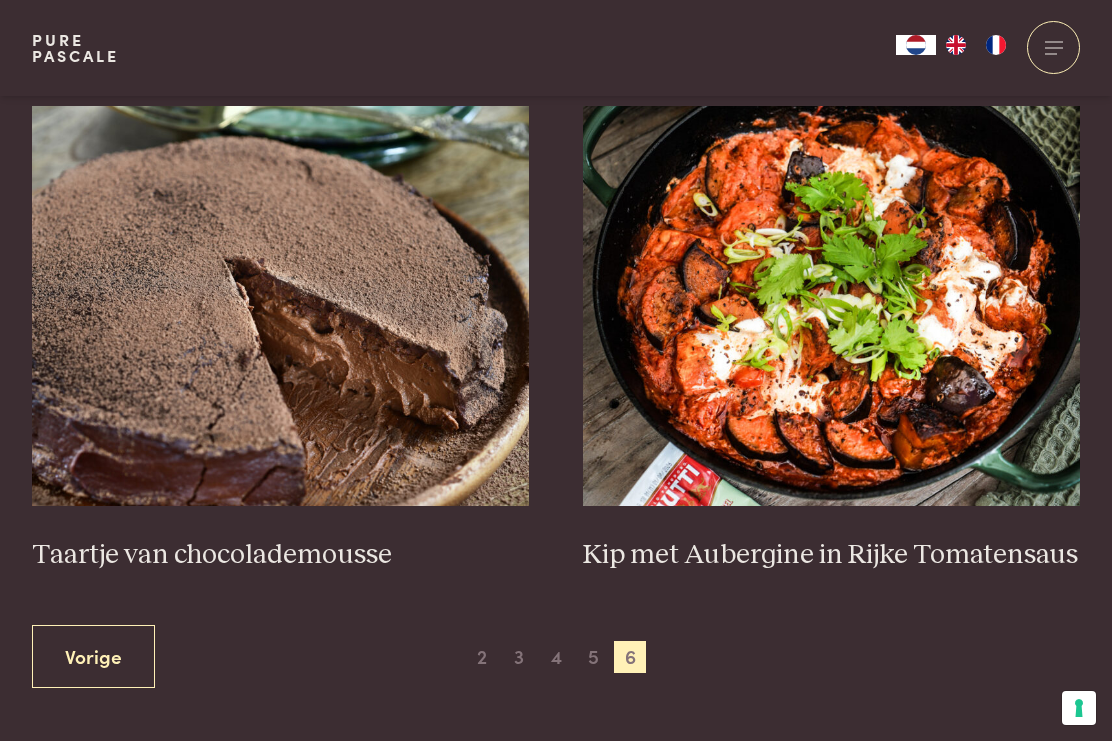 click on "Vorige" at bounding box center [93, 656] 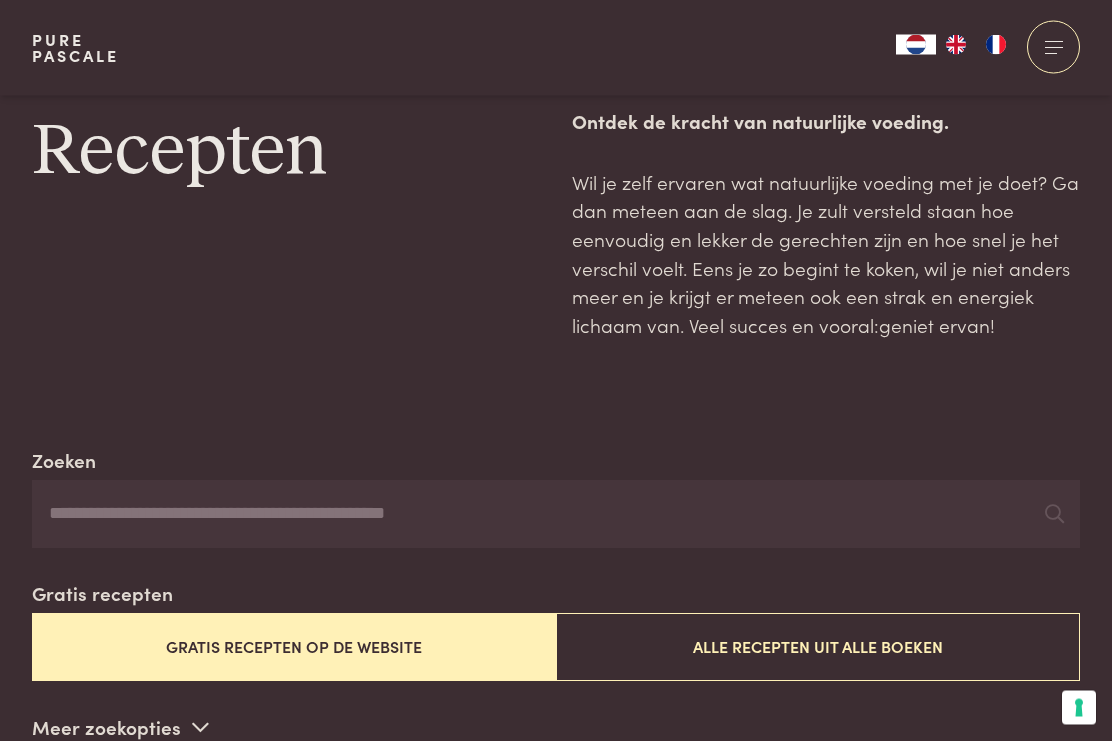 scroll, scrollTop: 0, scrollLeft: 0, axis: both 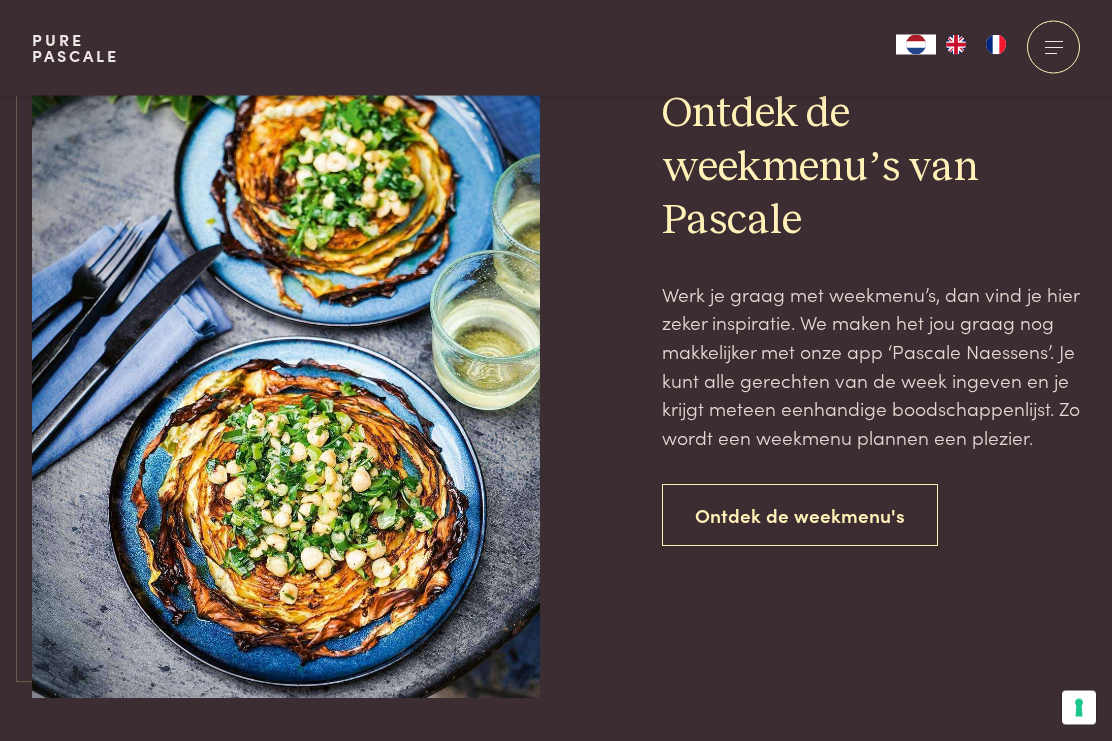 click on "Ontdek de weekmenu's" at bounding box center (800, 516) 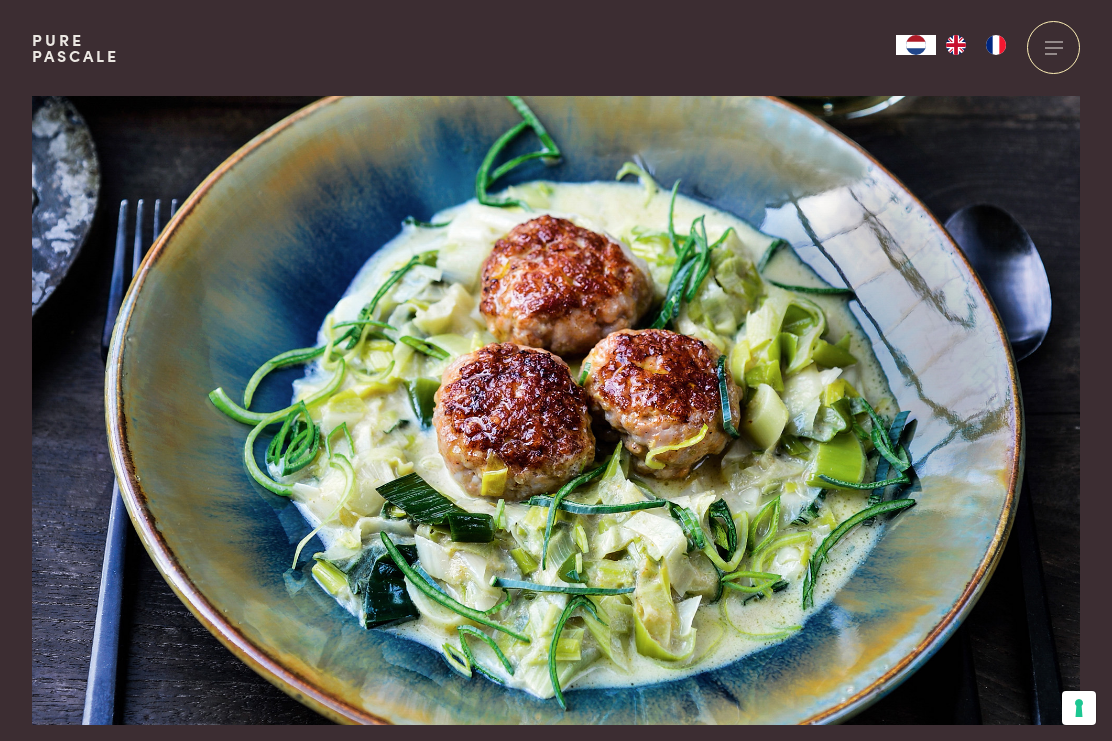 scroll, scrollTop: 0, scrollLeft: 0, axis: both 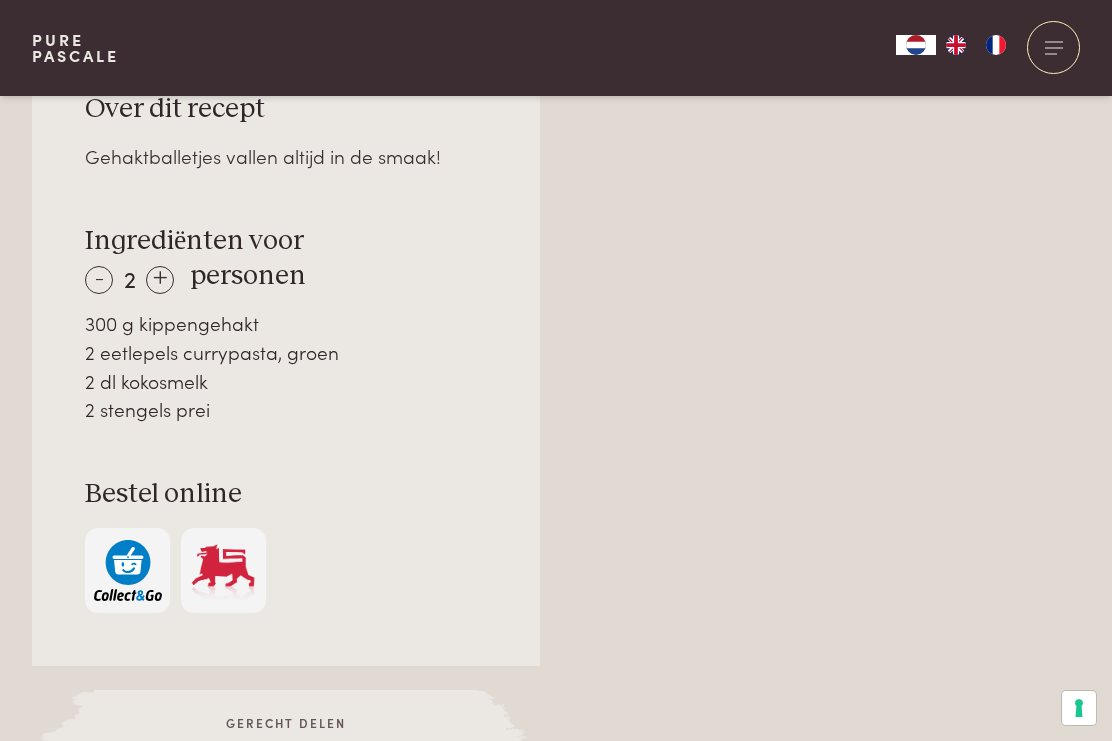click on "+" at bounding box center (160, 280) 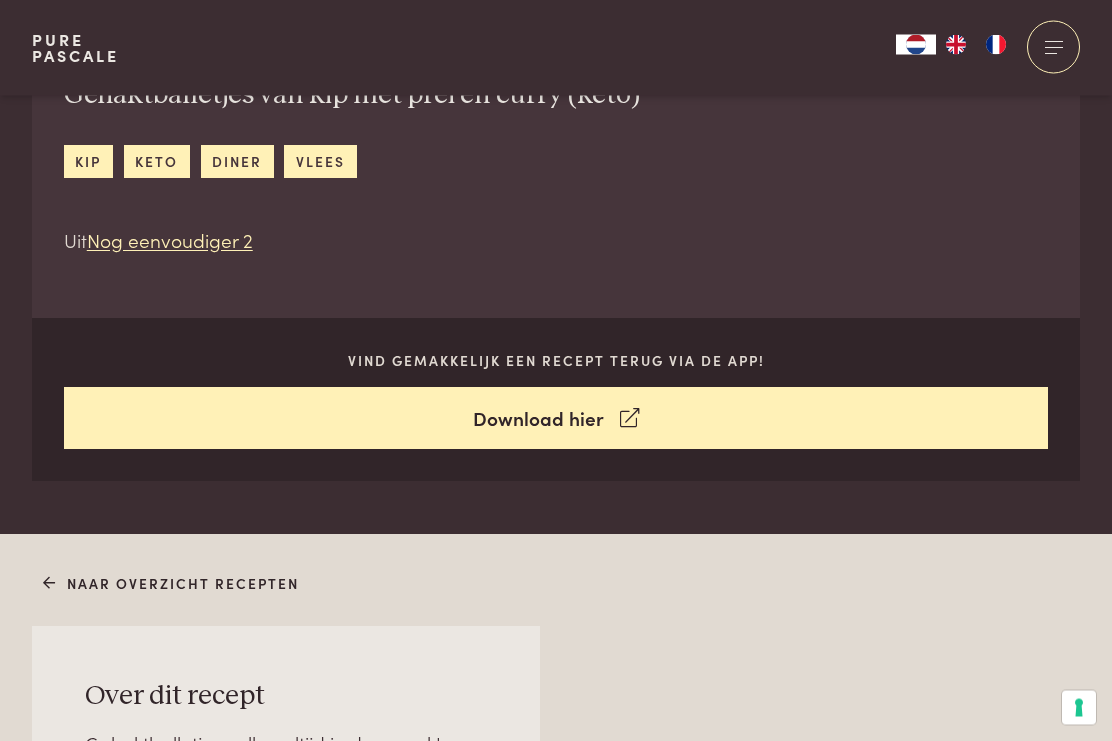 scroll, scrollTop: 753, scrollLeft: 0, axis: vertical 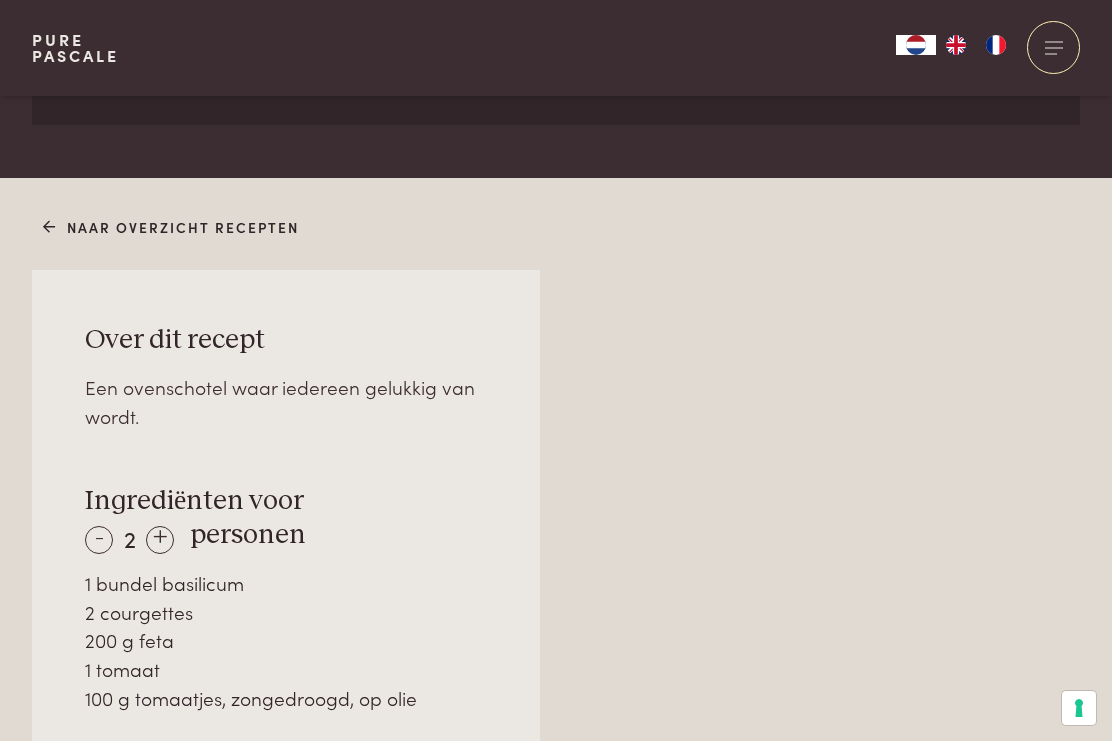 click on "+" at bounding box center (160, 540) 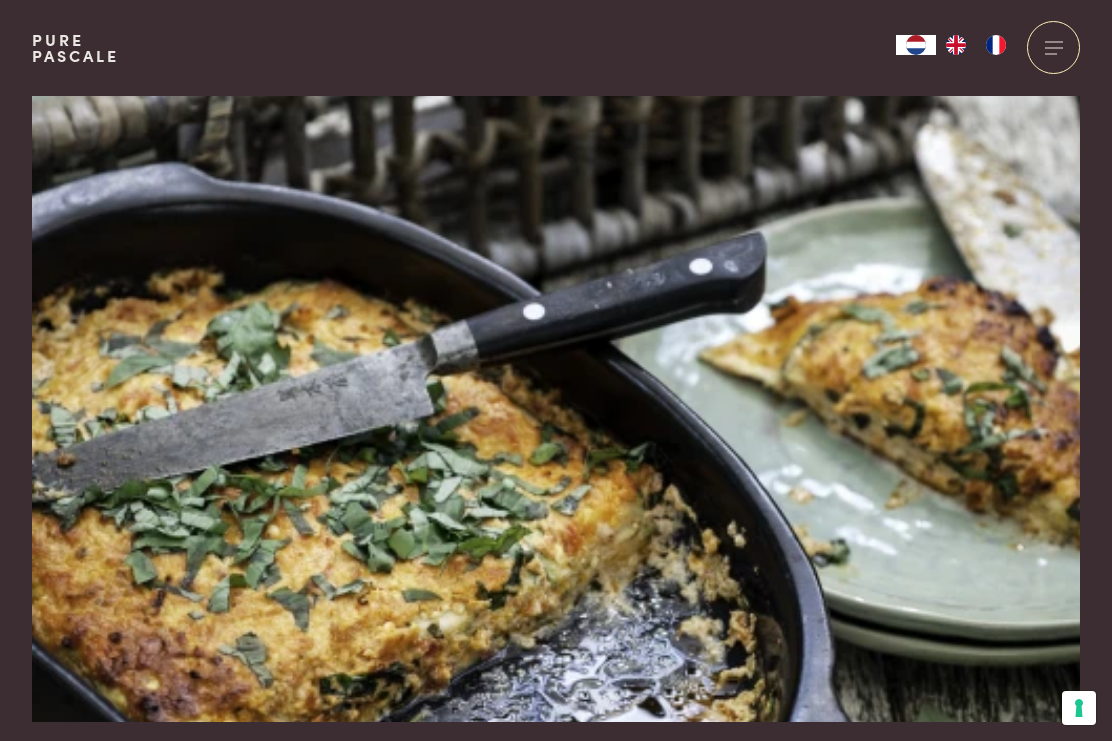 scroll, scrollTop: 2, scrollLeft: 0, axis: vertical 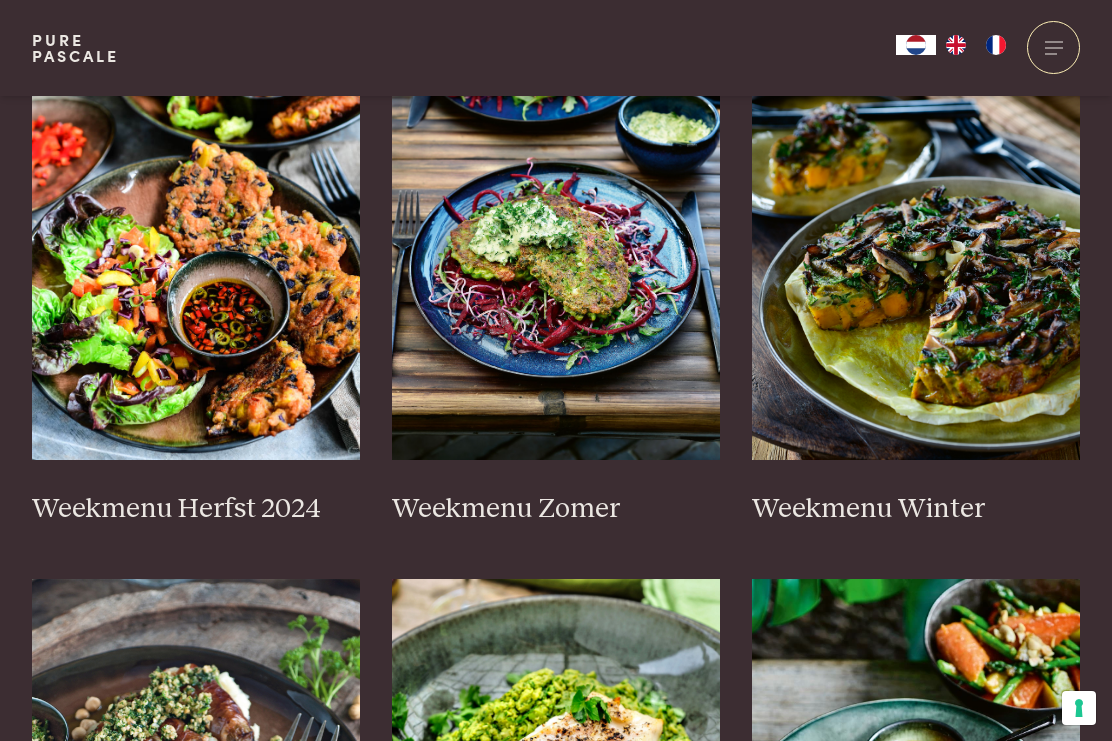 click at bounding box center (556, 260) 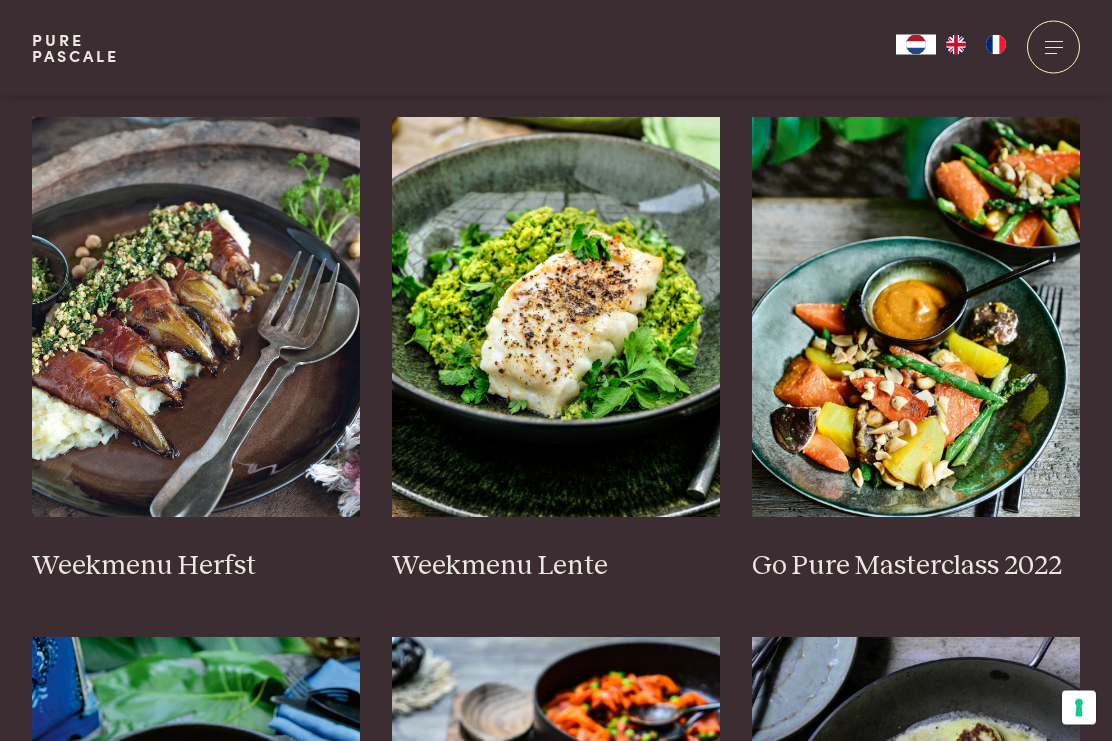scroll, scrollTop: 1041, scrollLeft: 0, axis: vertical 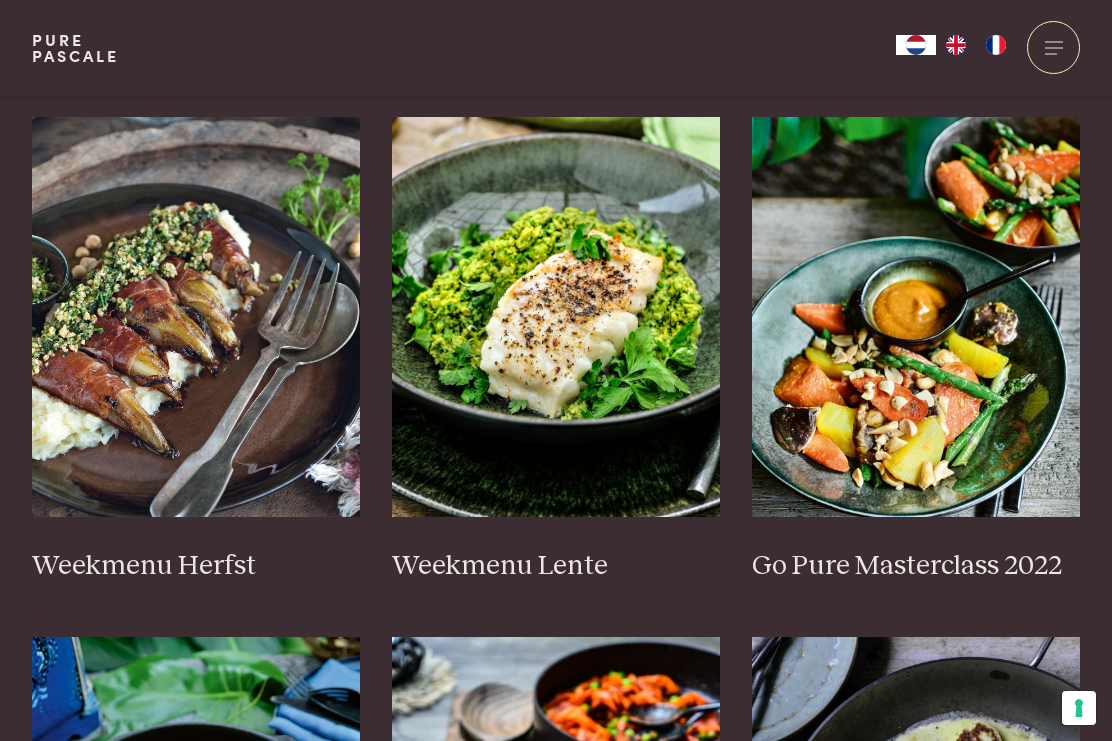 click at bounding box center [556, 317] 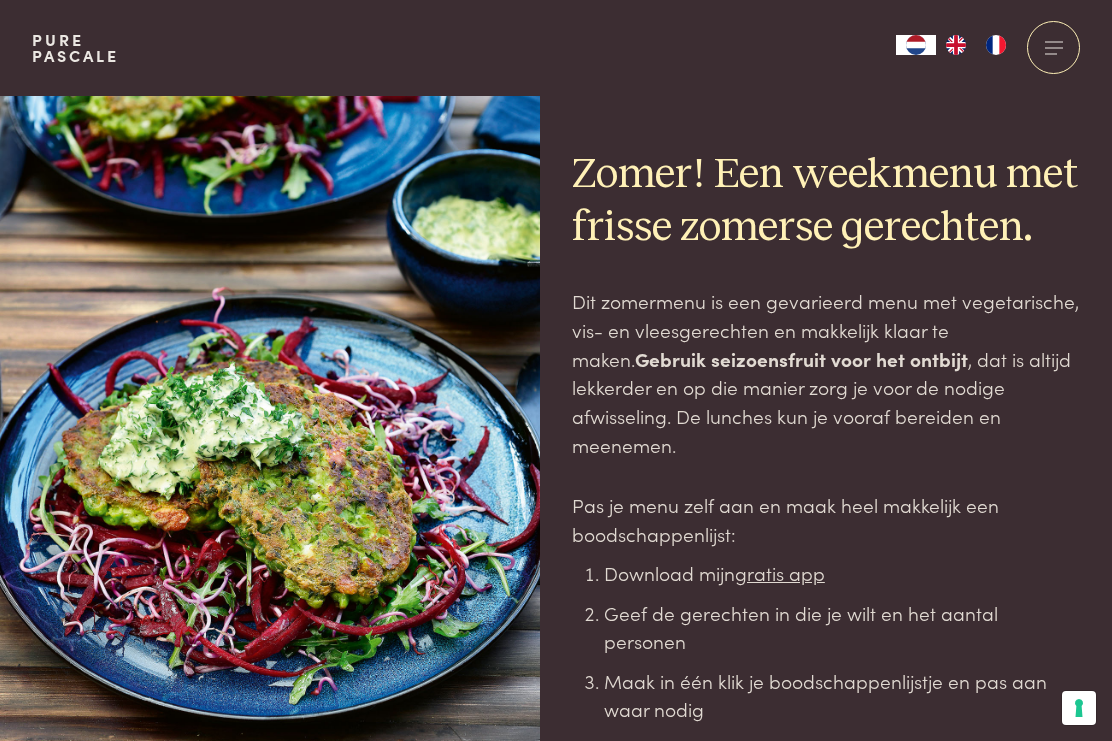 scroll, scrollTop: 0, scrollLeft: 0, axis: both 